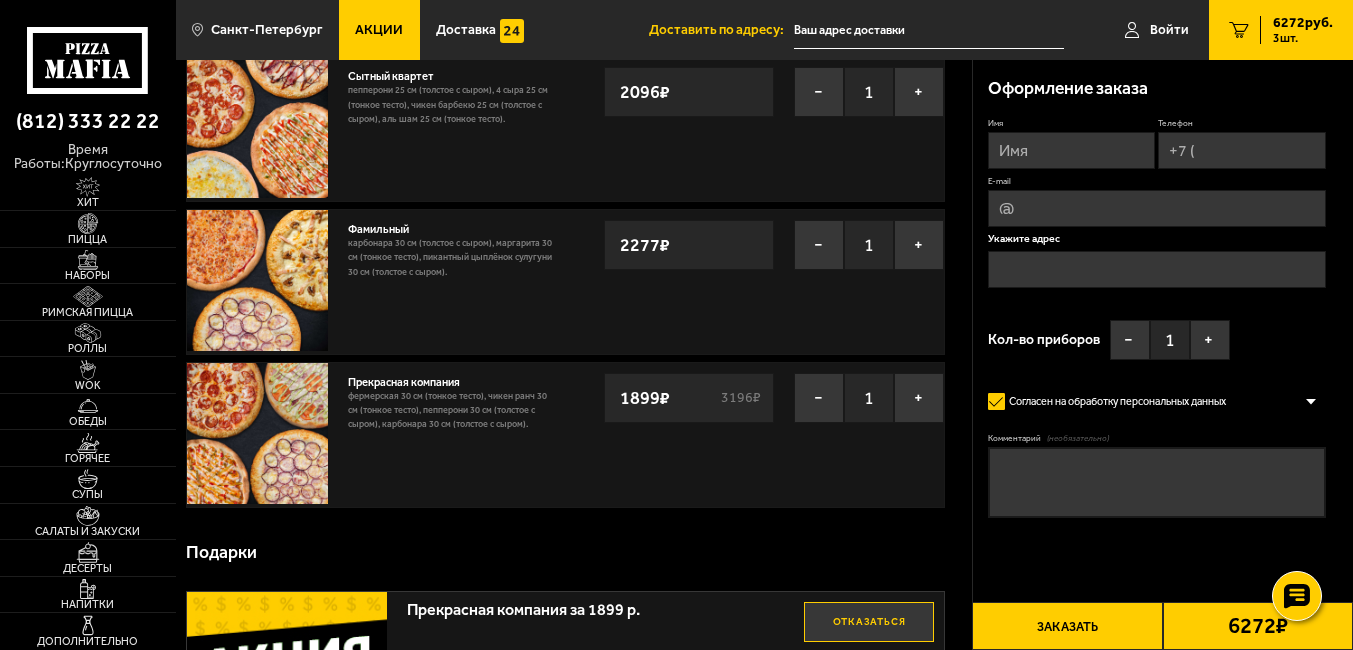 scroll, scrollTop: 0, scrollLeft: 0, axis: both 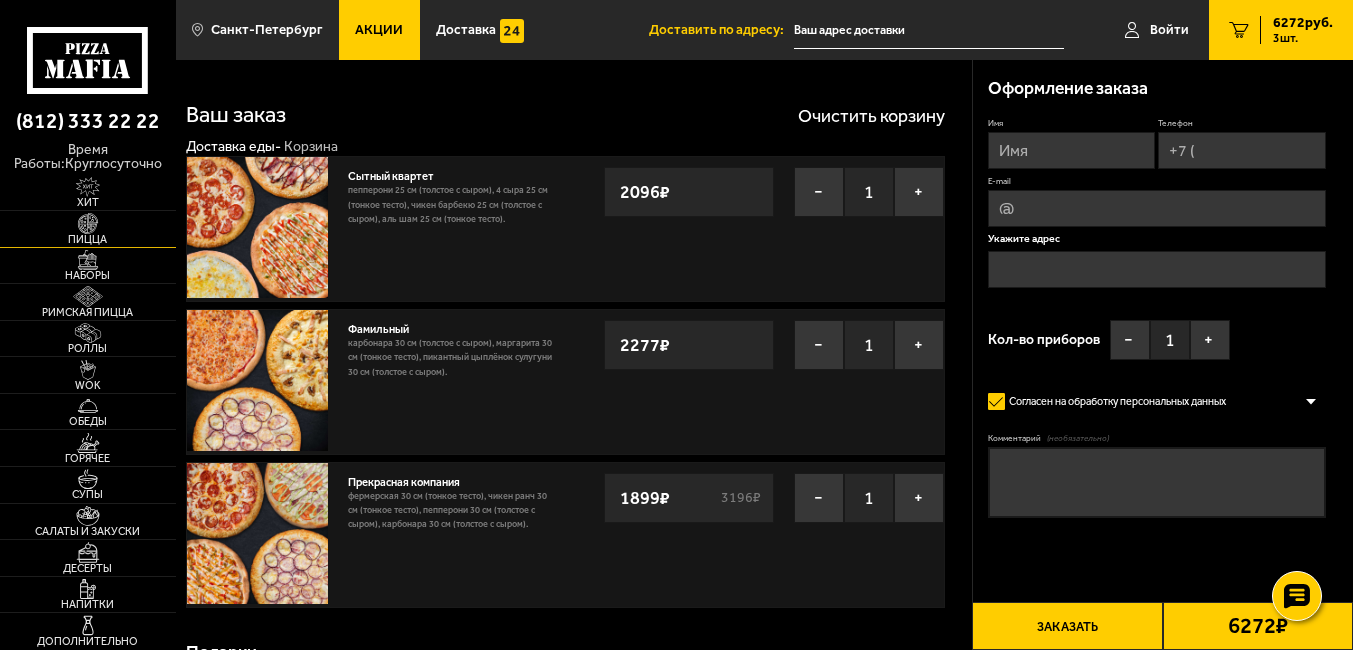 click at bounding box center (88, 223) 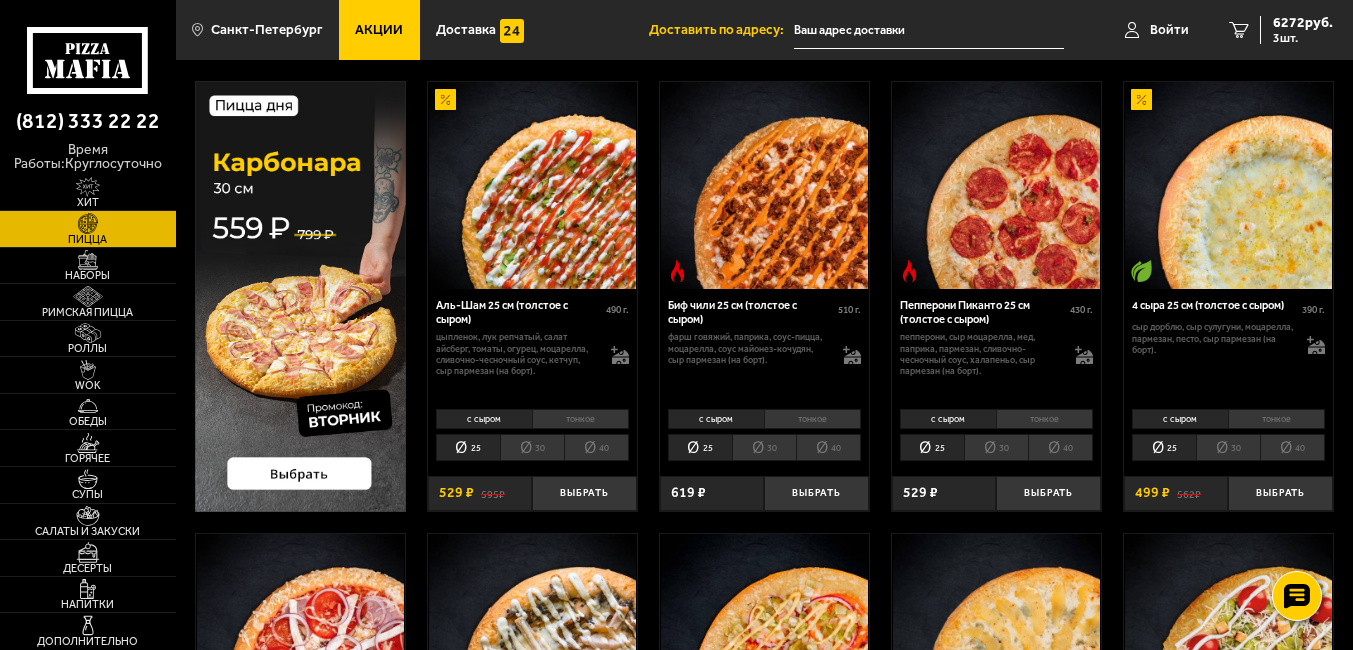 scroll, scrollTop: 0, scrollLeft: 0, axis: both 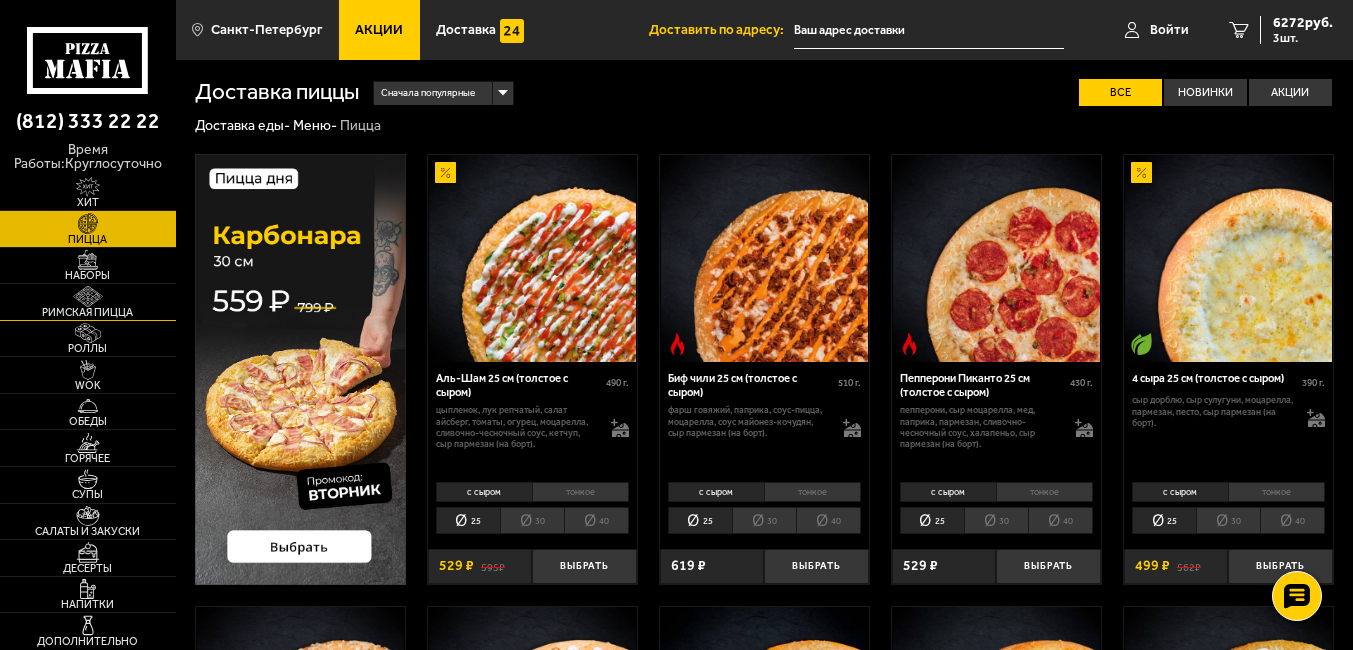 click at bounding box center [88, 296] 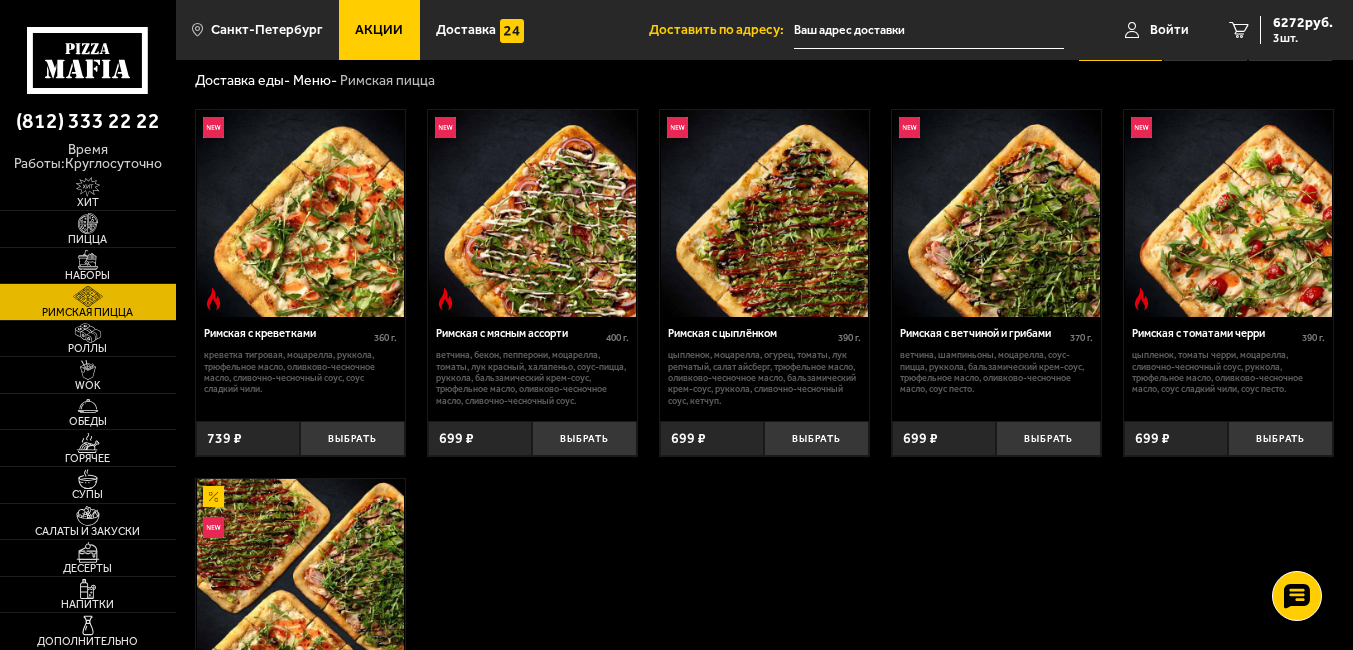 scroll, scrollTop: 0, scrollLeft: 0, axis: both 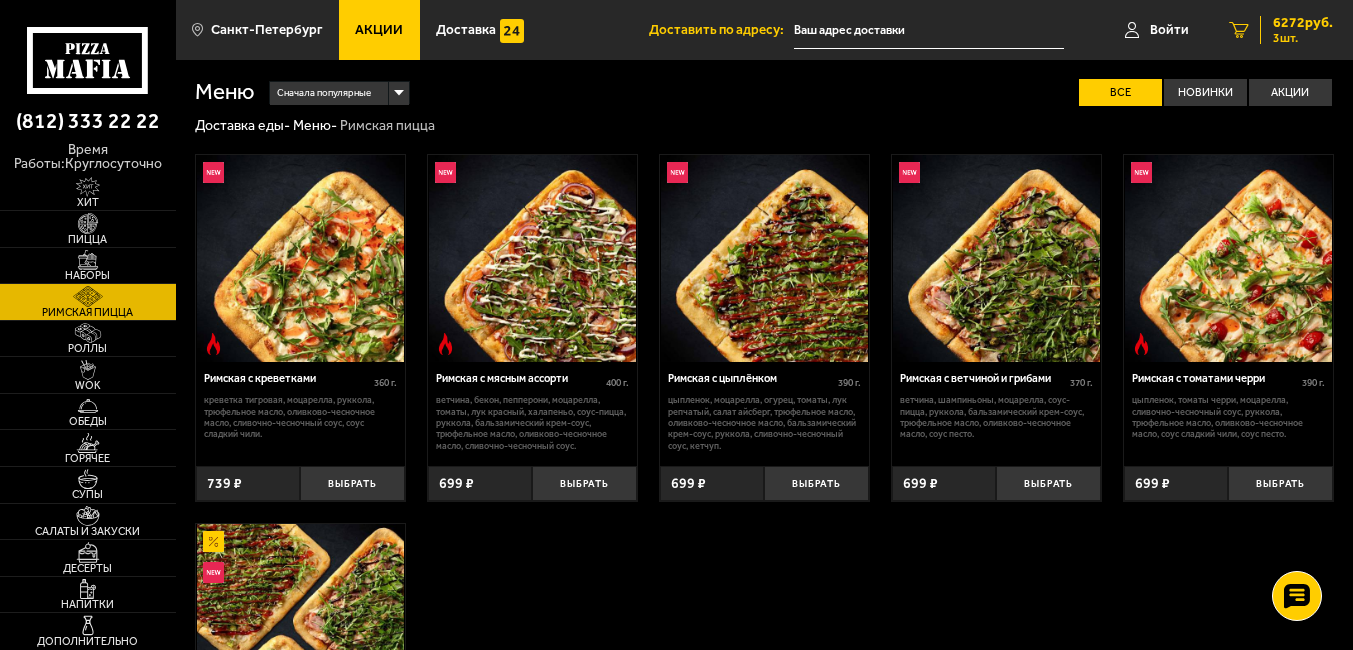 click on "3  шт." at bounding box center (1303, 38) 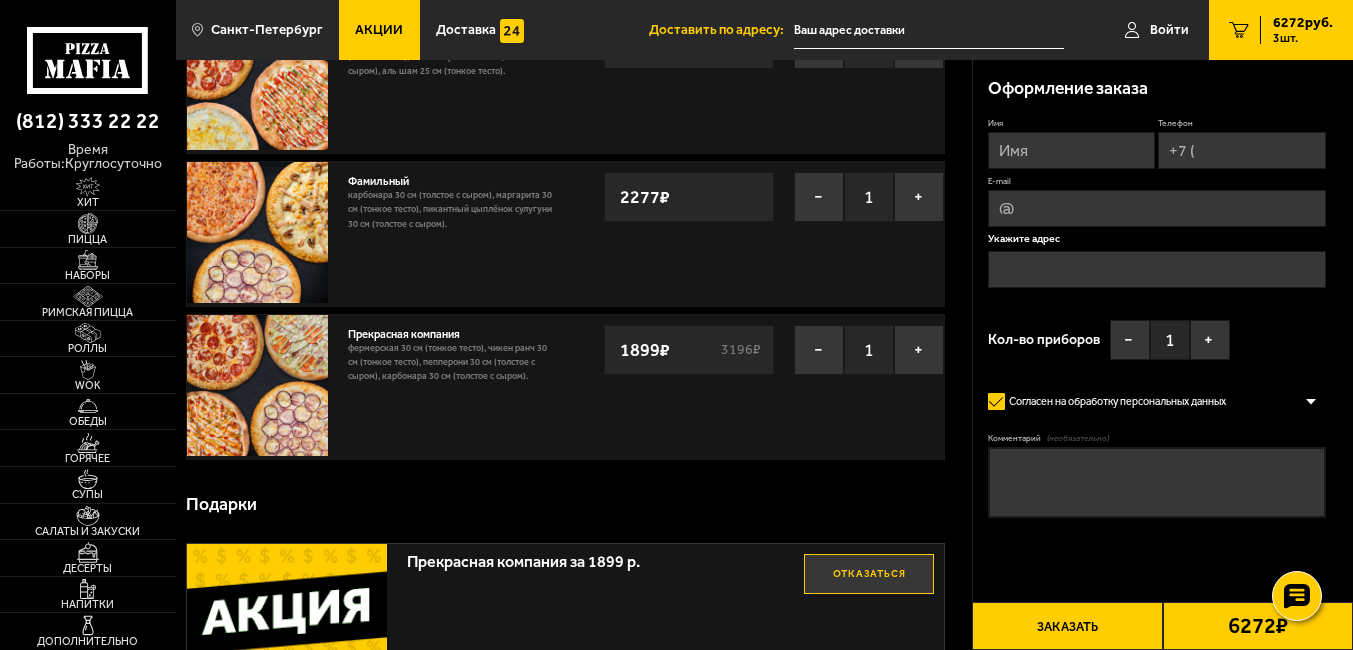 scroll, scrollTop: 200, scrollLeft: 0, axis: vertical 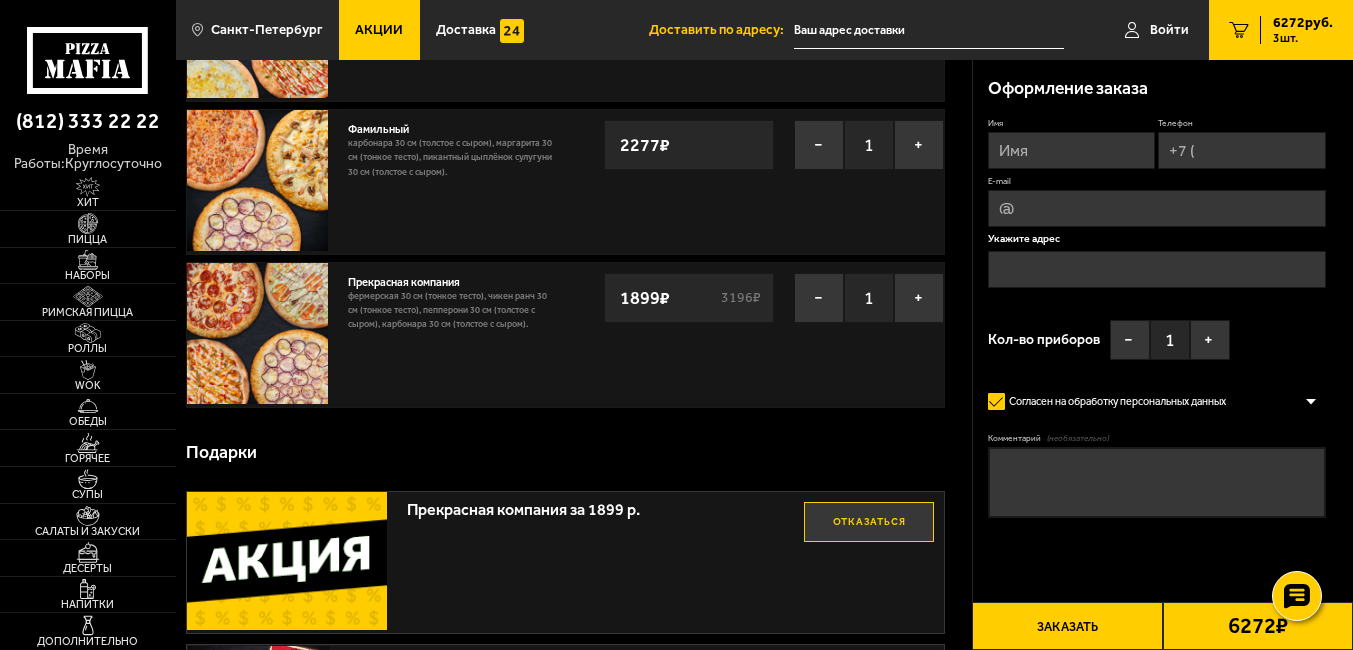 click on "Прекрасная компания" at bounding box center [411, 280] 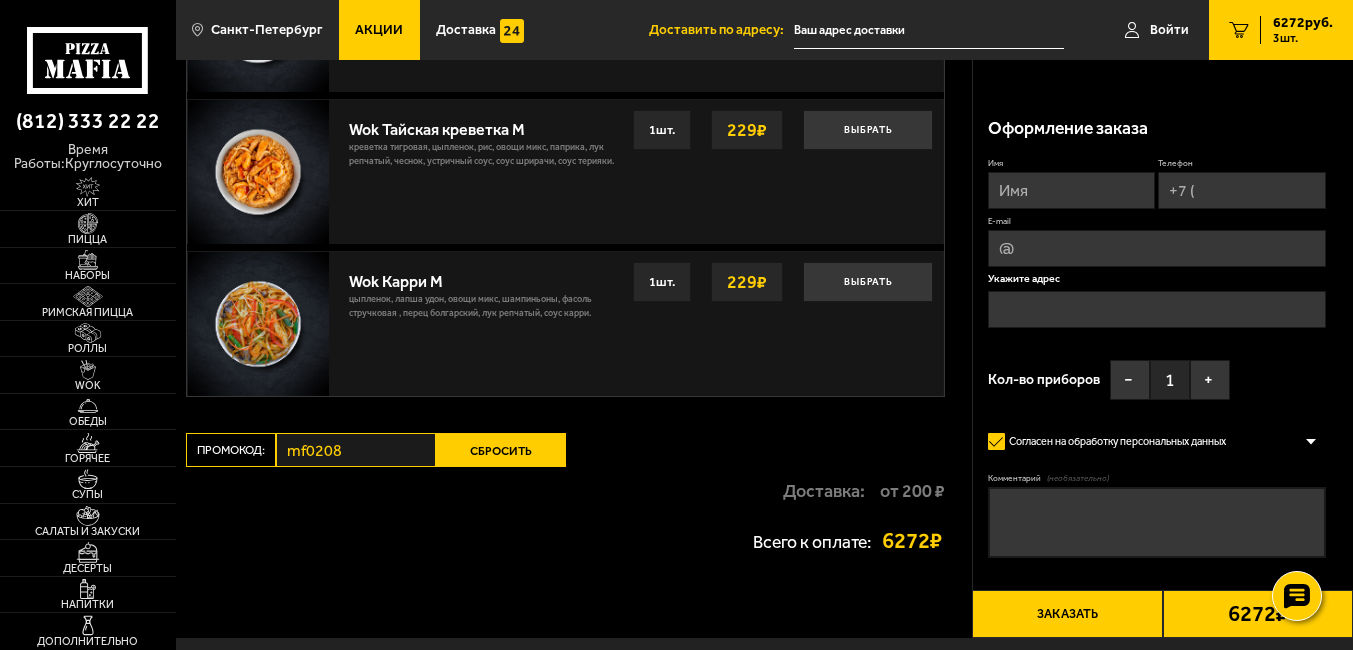 scroll, scrollTop: 1558, scrollLeft: 0, axis: vertical 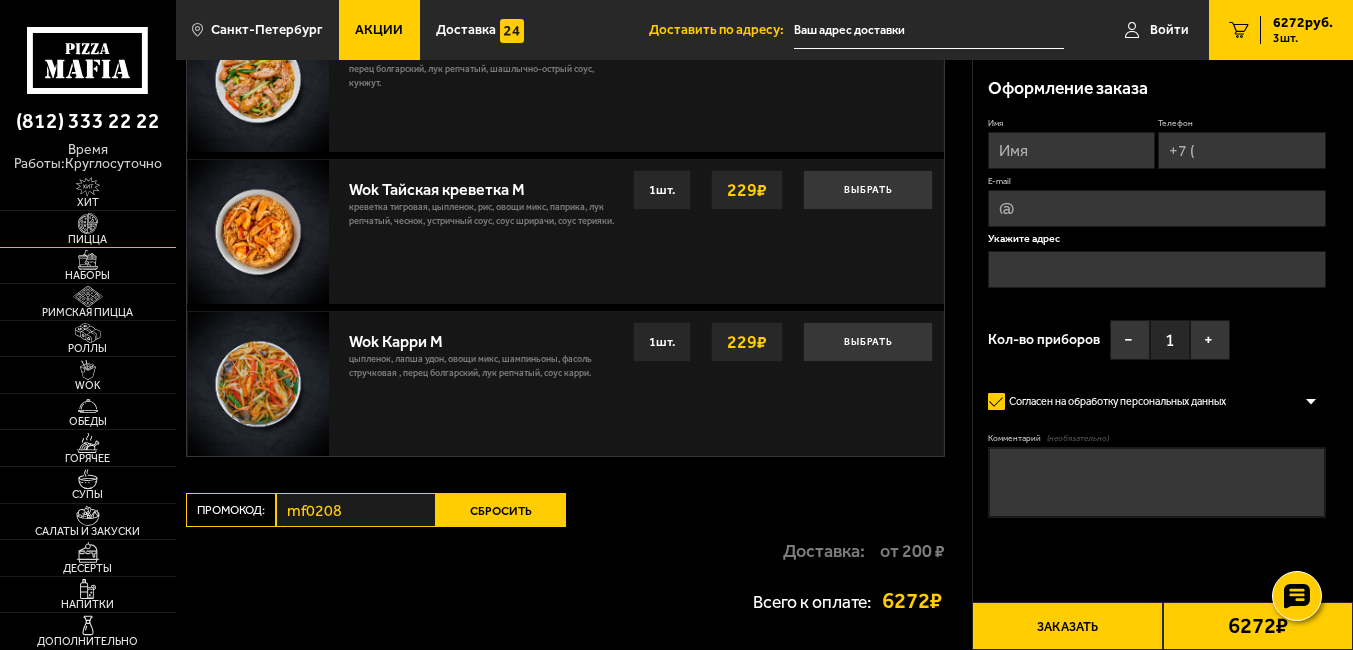 click at bounding box center (88, 223) 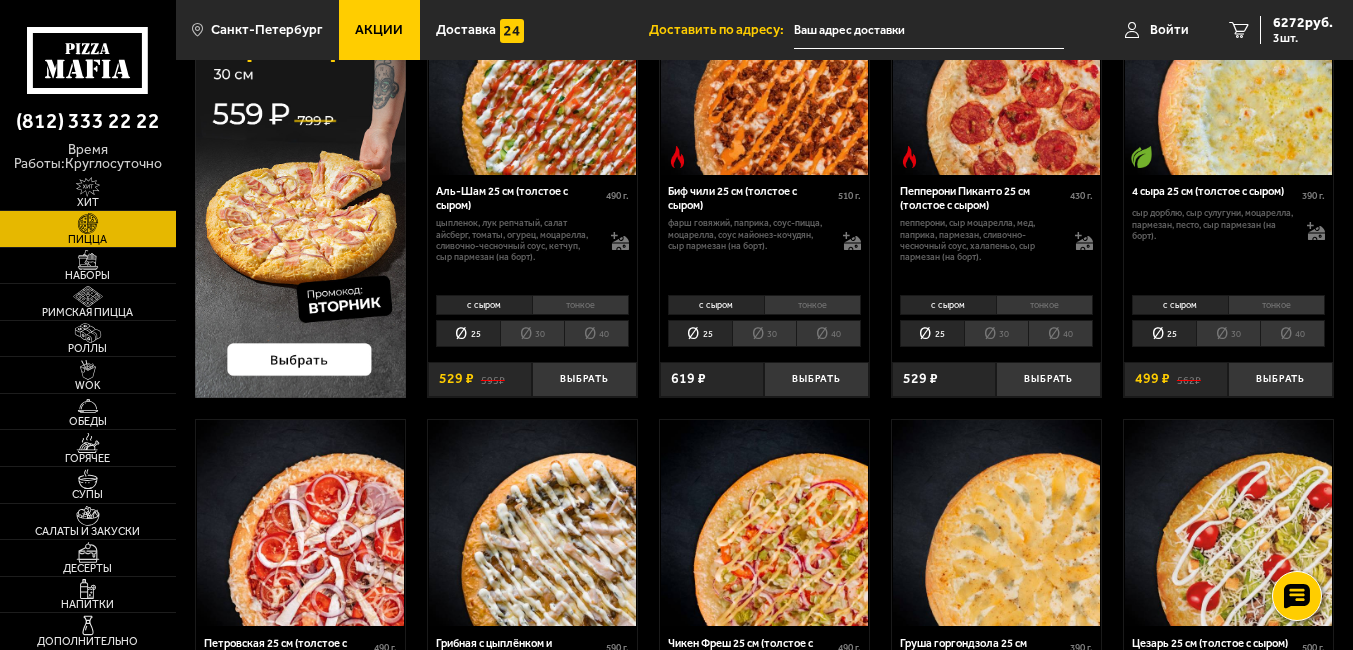 scroll, scrollTop: 0, scrollLeft: 0, axis: both 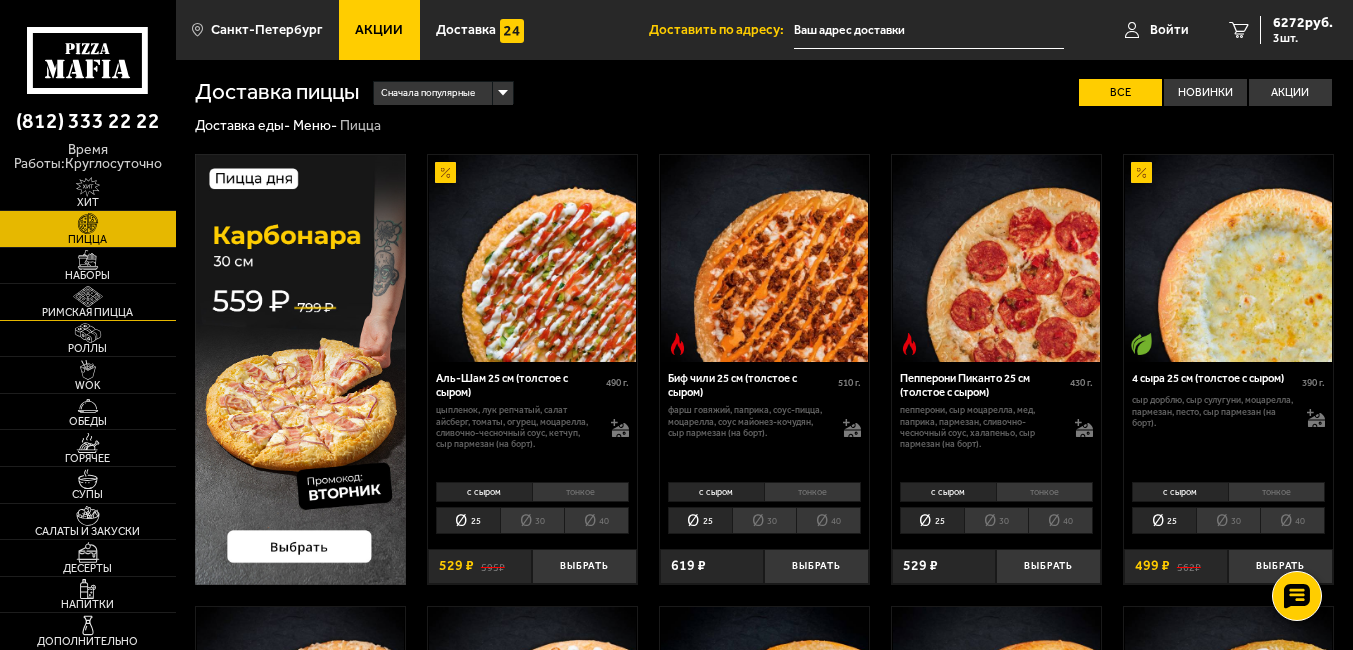 click at bounding box center [88, 296] 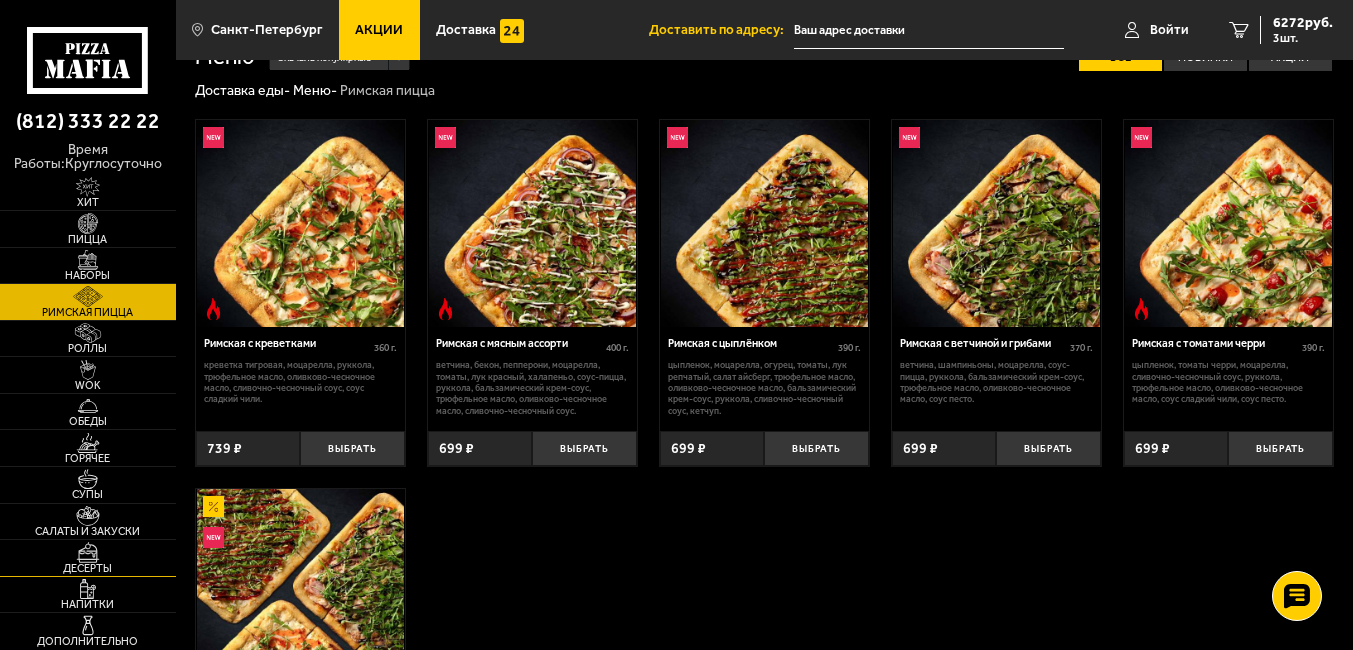 scroll, scrollTop: 0, scrollLeft: 0, axis: both 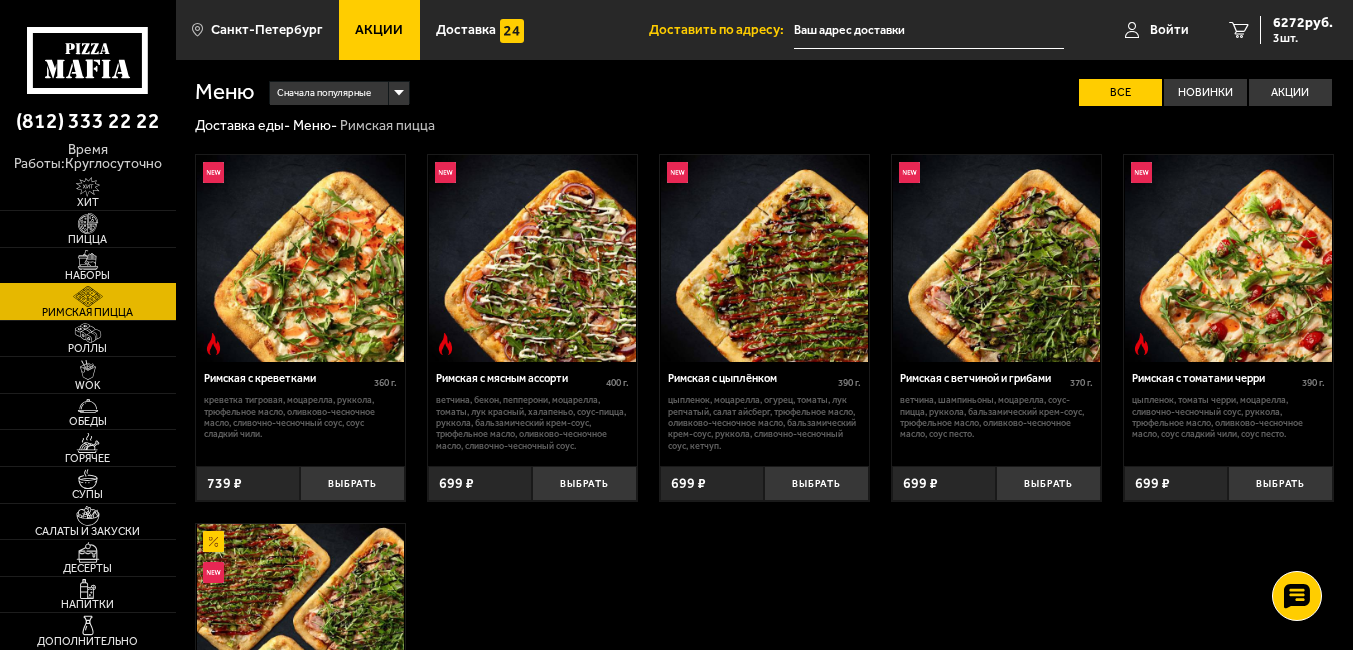 click at bounding box center (88, 260) 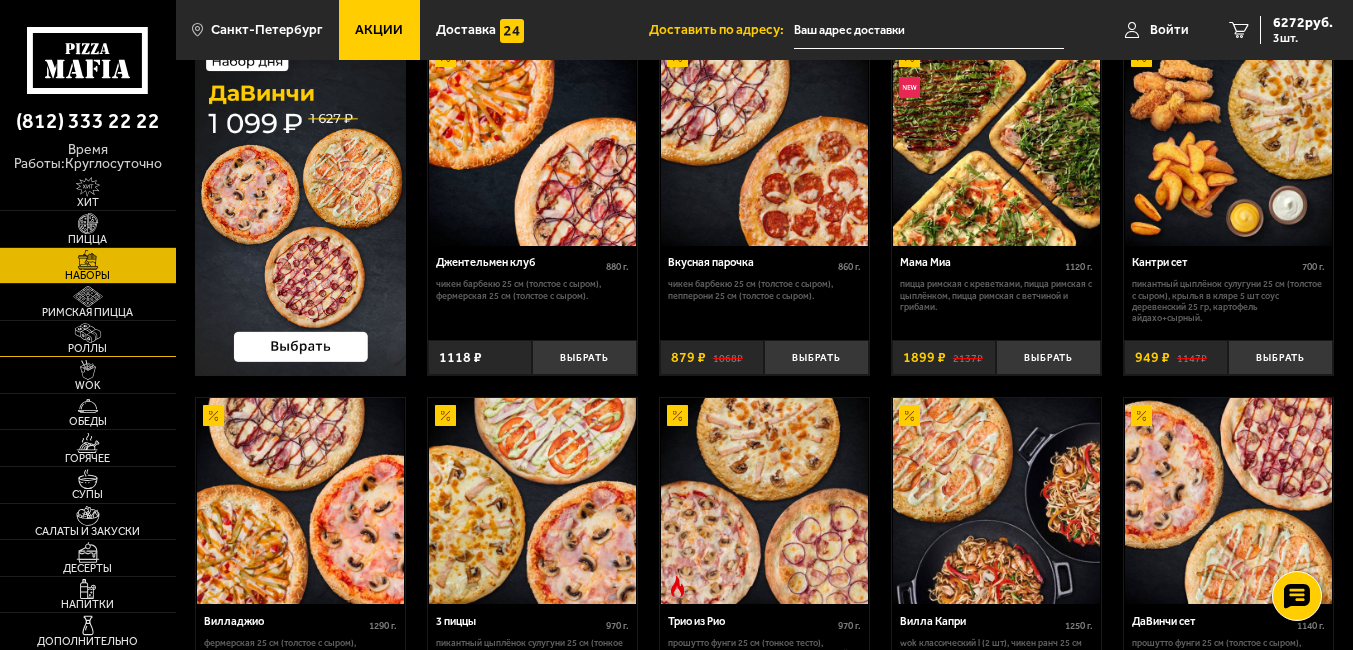 scroll, scrollTop: 0, scrollLeft: 0, axis: both 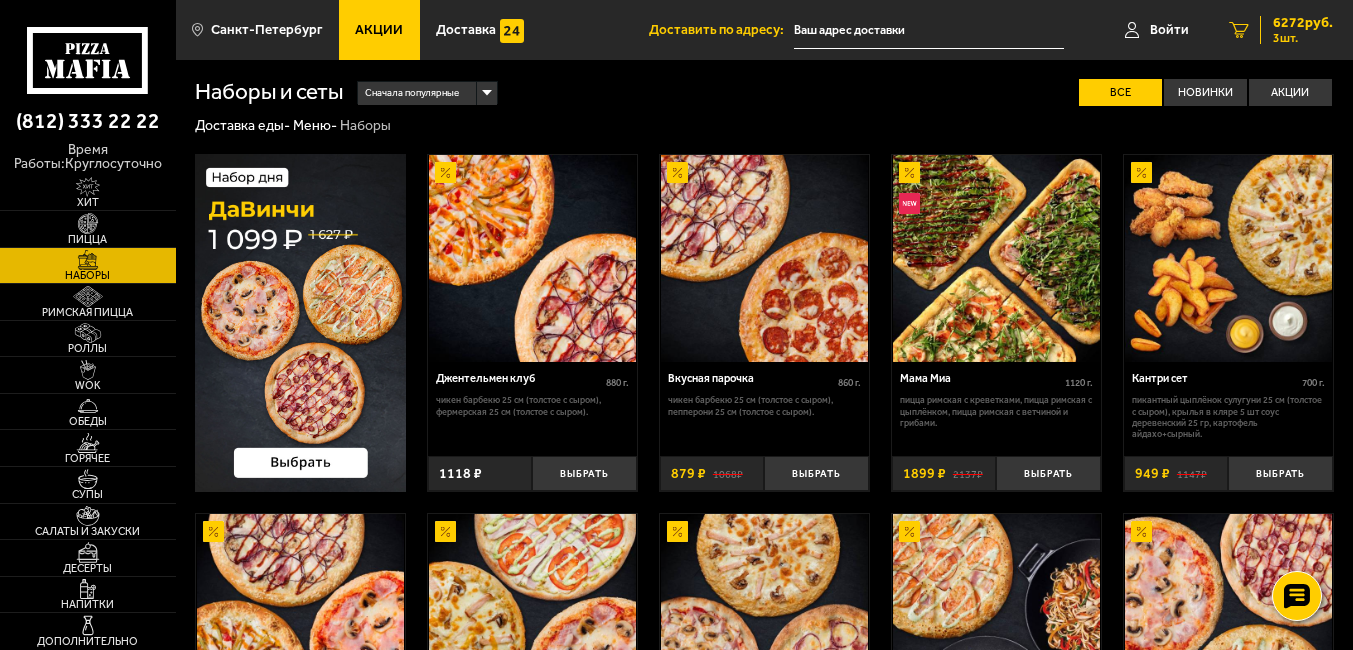click on "6272  руб." at bounding box center [1303, 23] 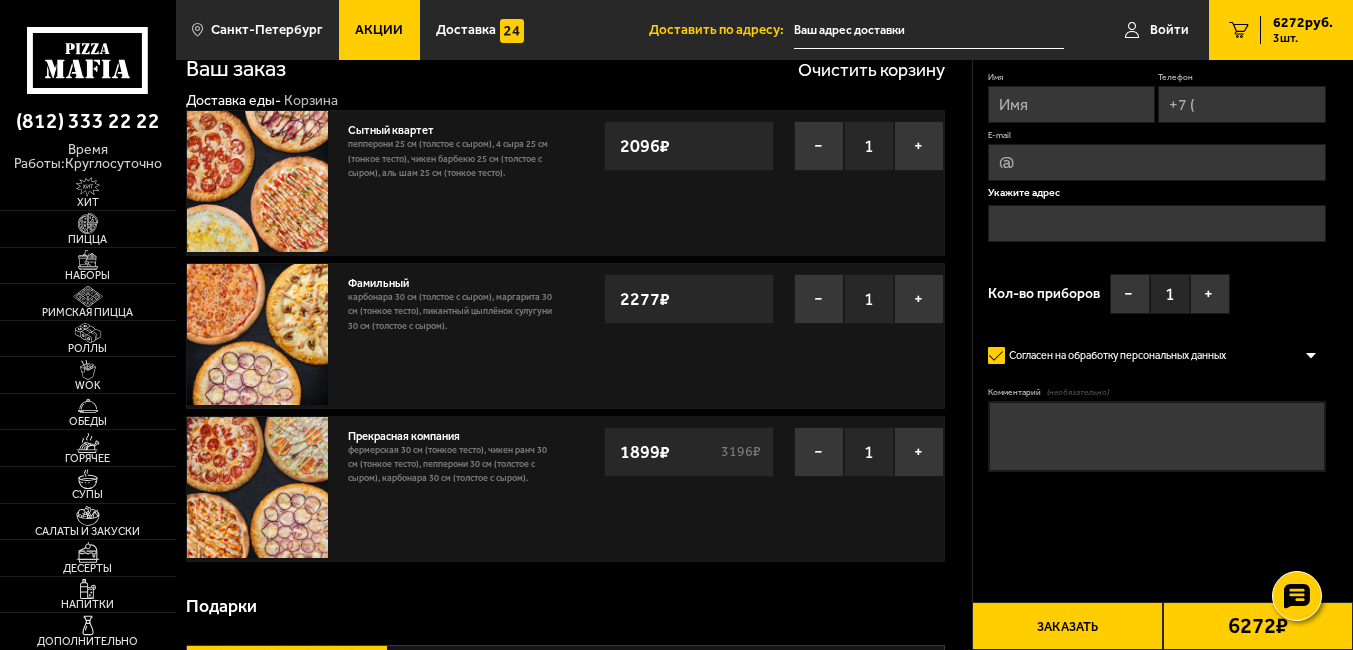 scroll, scrollTop: 0, scrollLeft: 0, axis: both 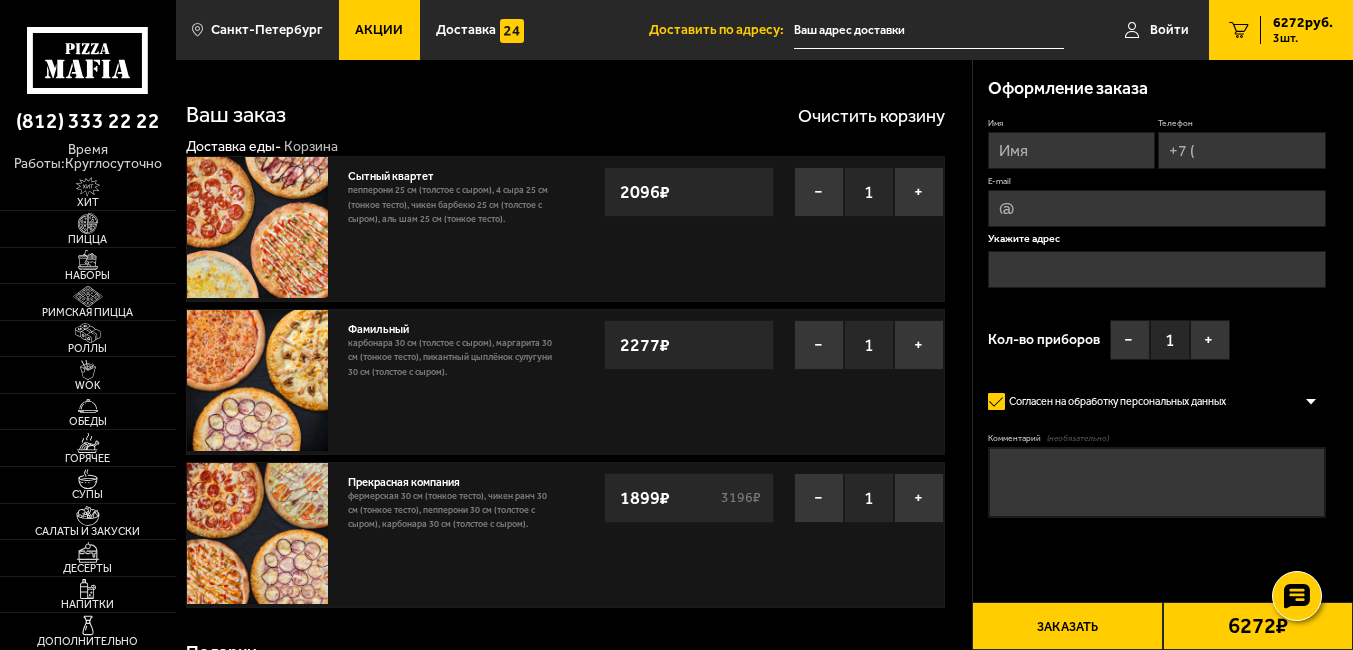 click on "Карбонара 30 см (толстое с сыром), Маргарита 30 см (тонкое тесто), Пикантный цыплёнок сулугуни 30 см (толстое с сыром)." at bounding box center [452, 357] 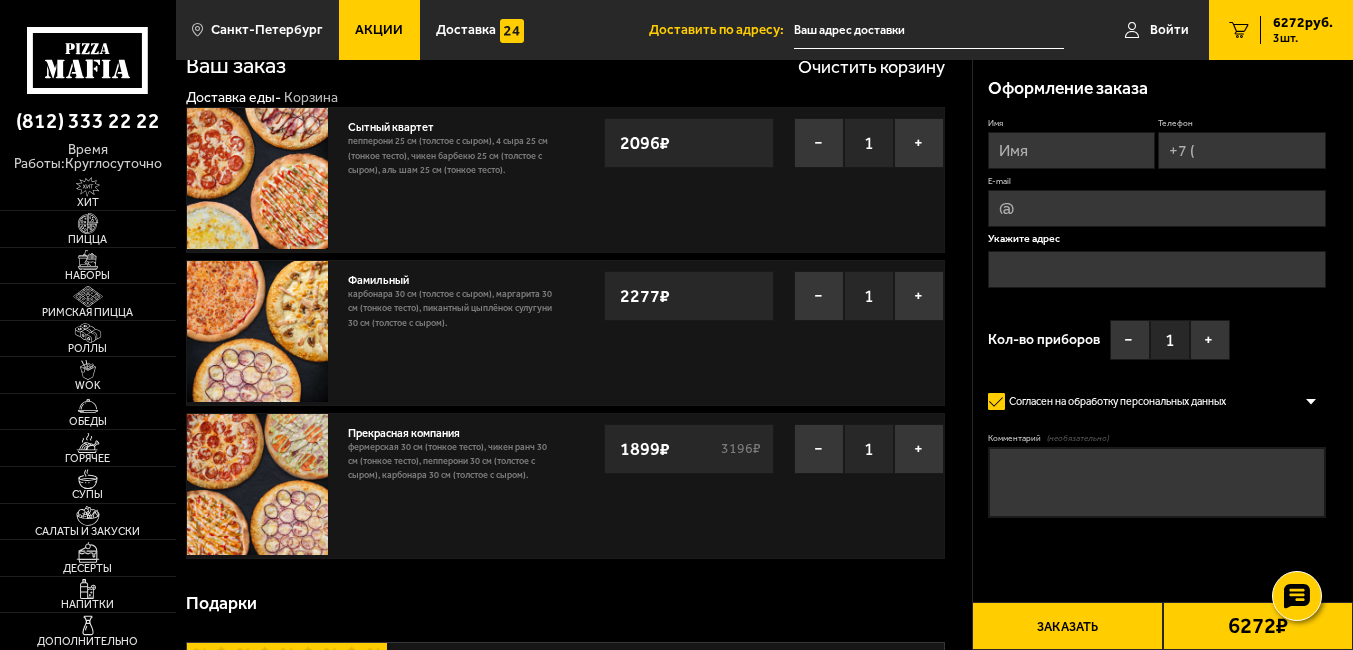 scroll, scrollTop: 0, scrollLeft: 0, axis: both 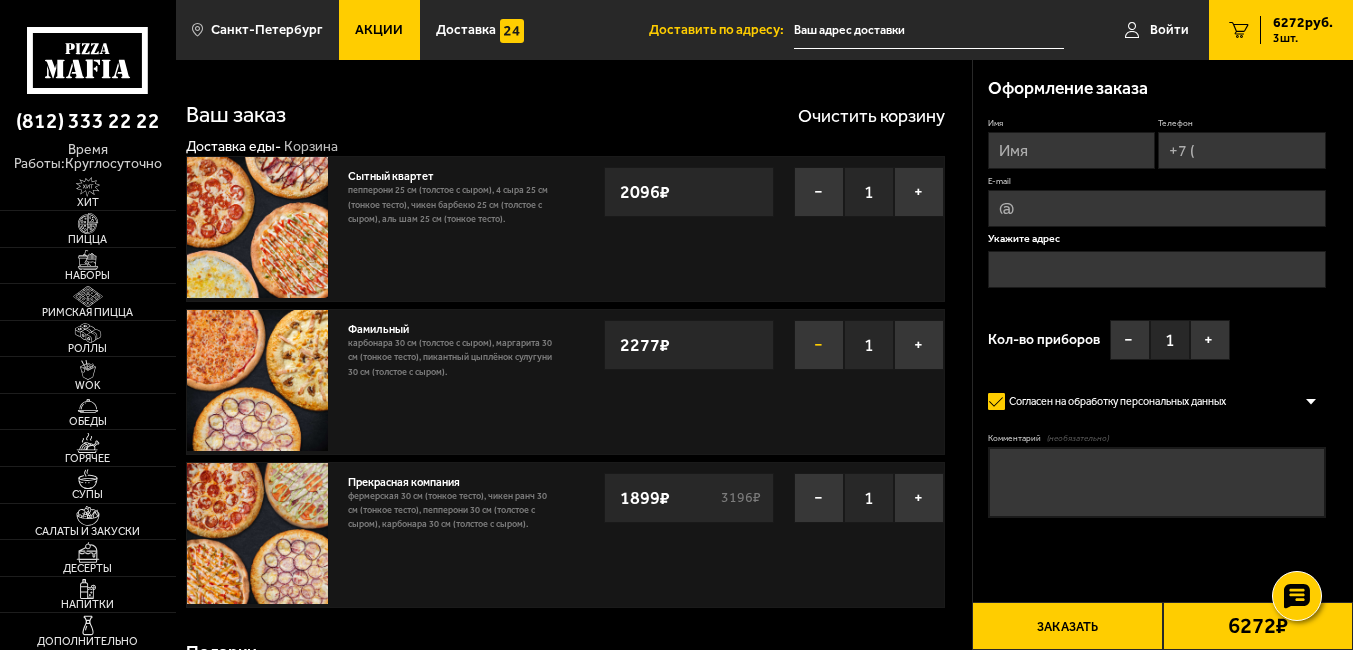 click on "−" at bounding box center [819, 345] 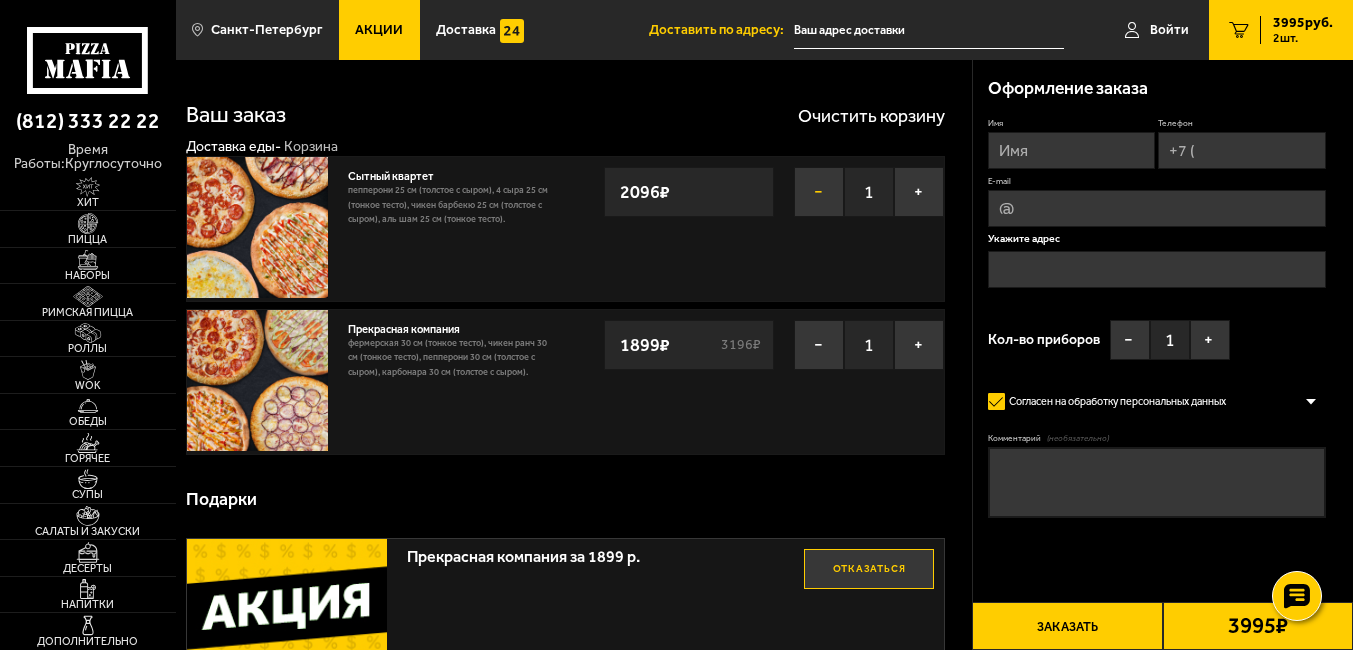 click on "−" at bounding box center [819, 192] 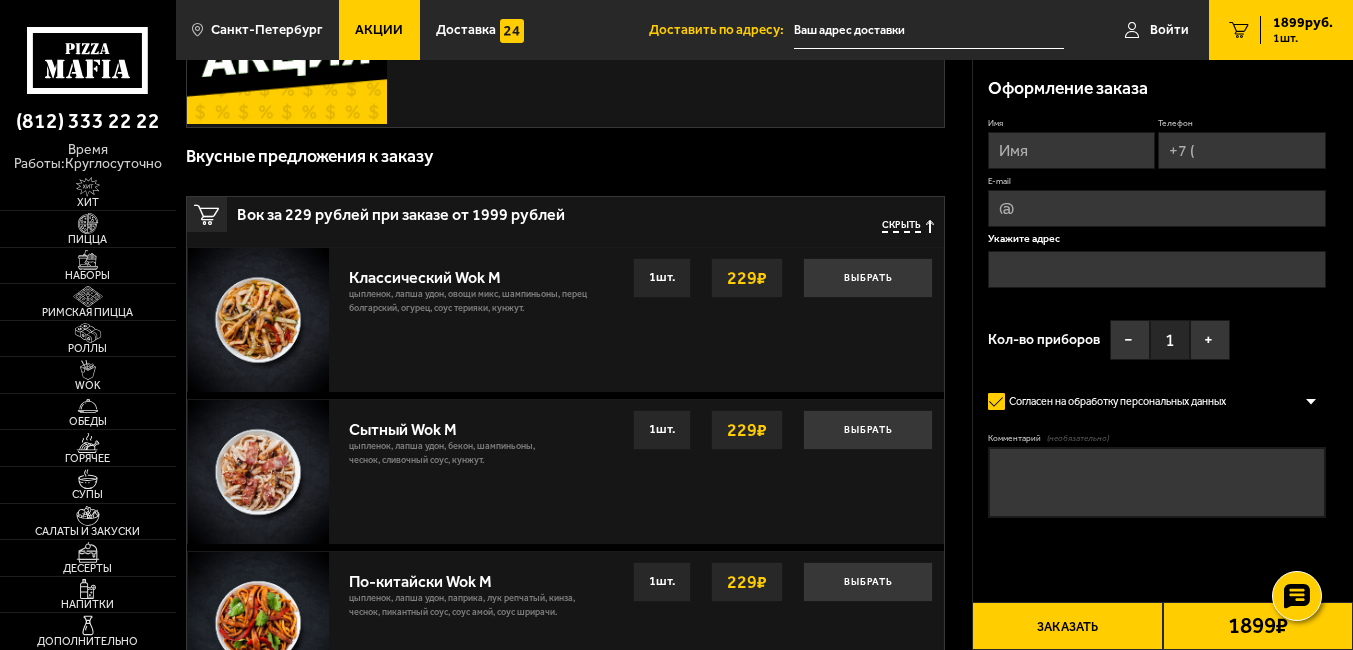scroll, scrollTop: 0, scrollLeft: 0, axis: both 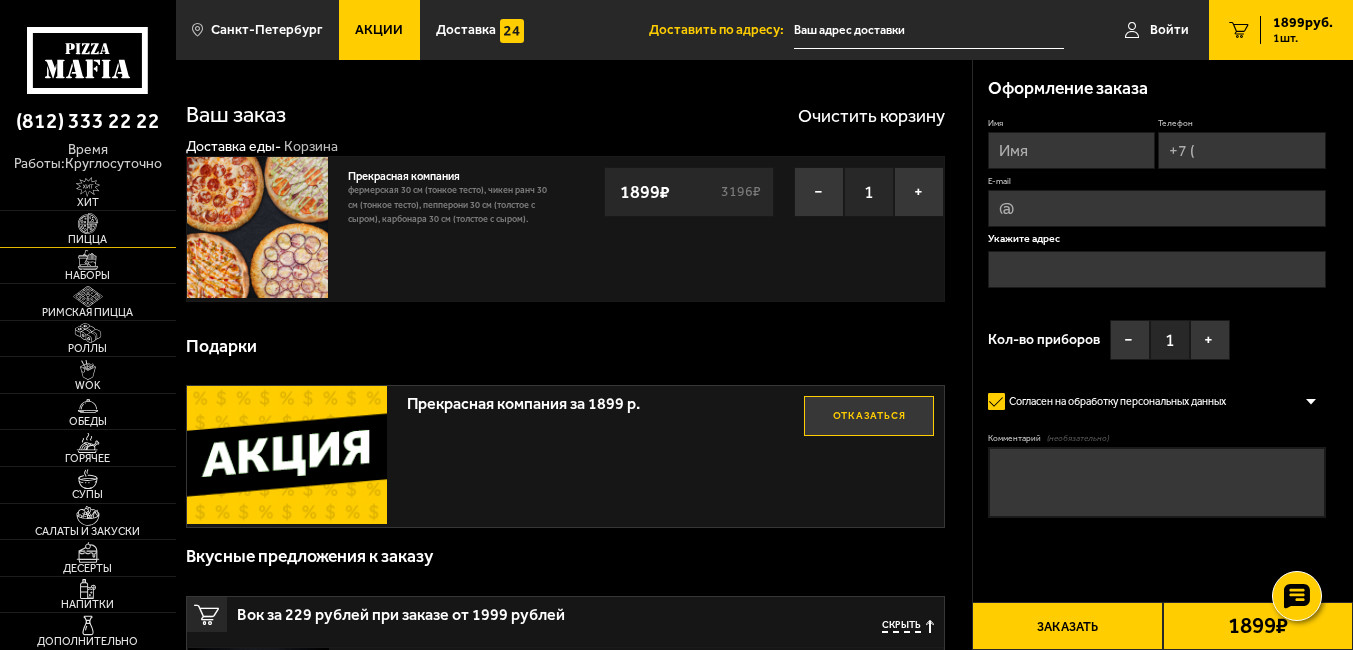 click at bounding box center [88, 223] 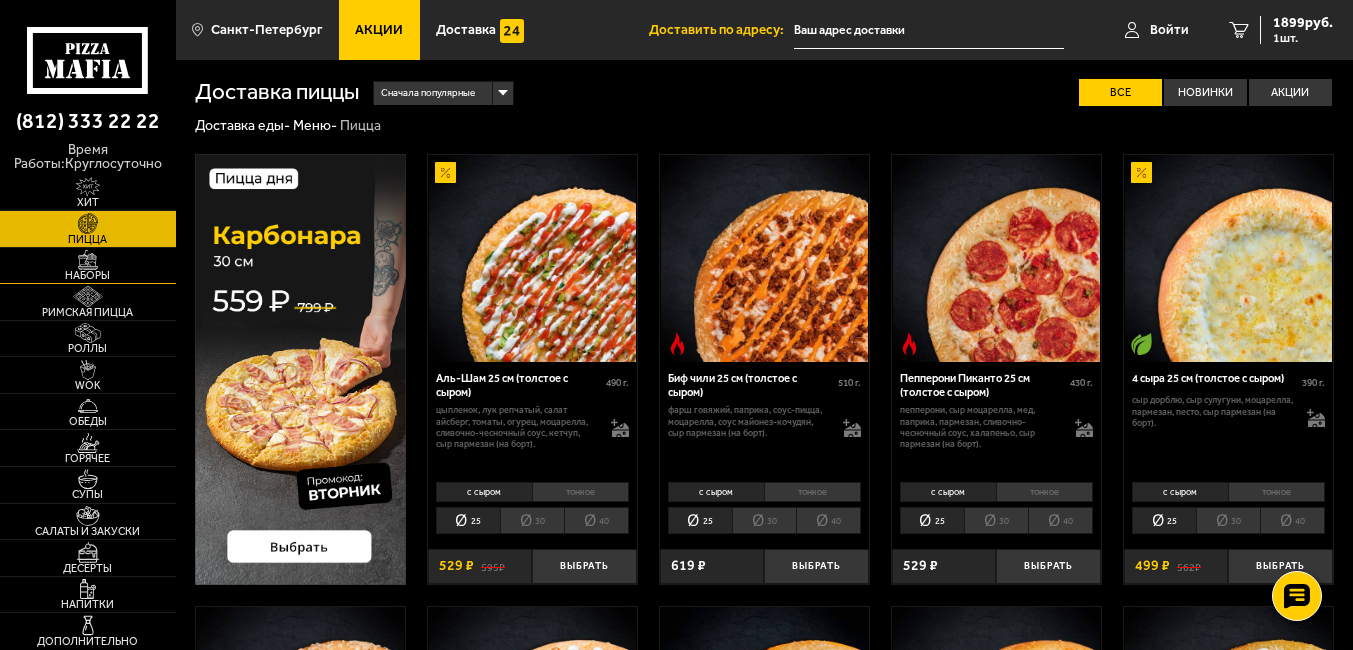 click at bounding box center (88, 260) 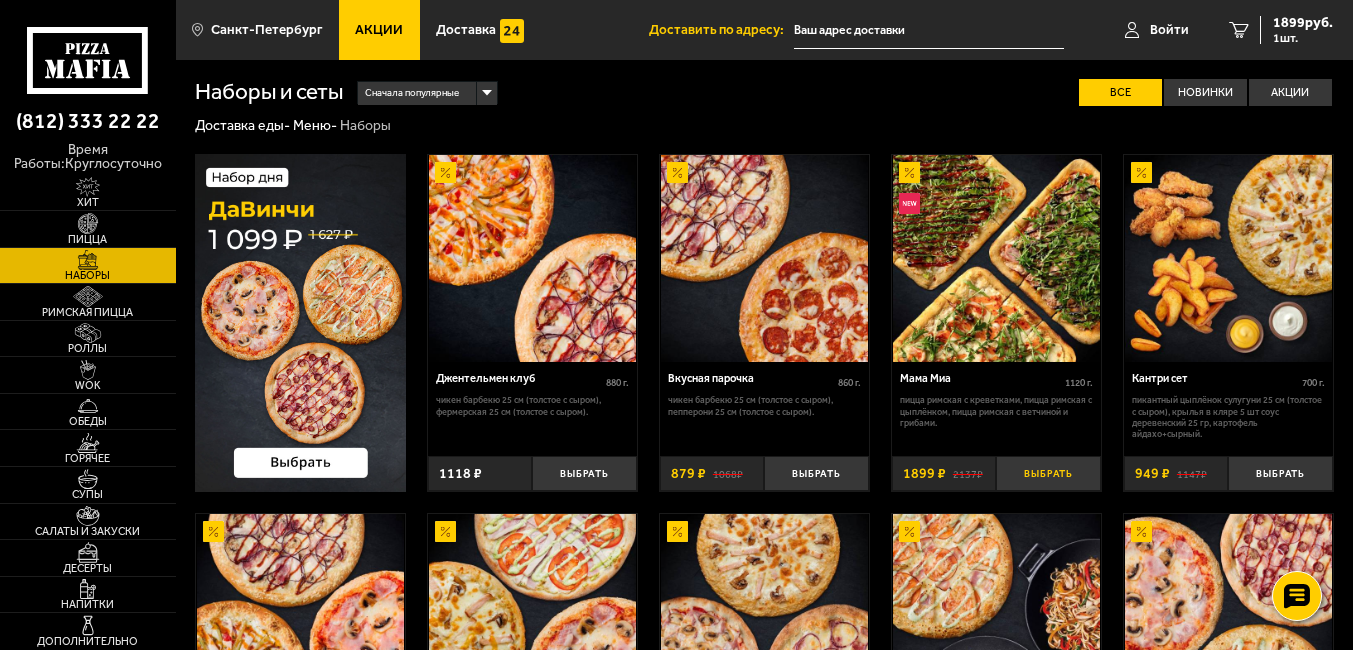 click on "Выбрать" at bounding box center (1048, 473) 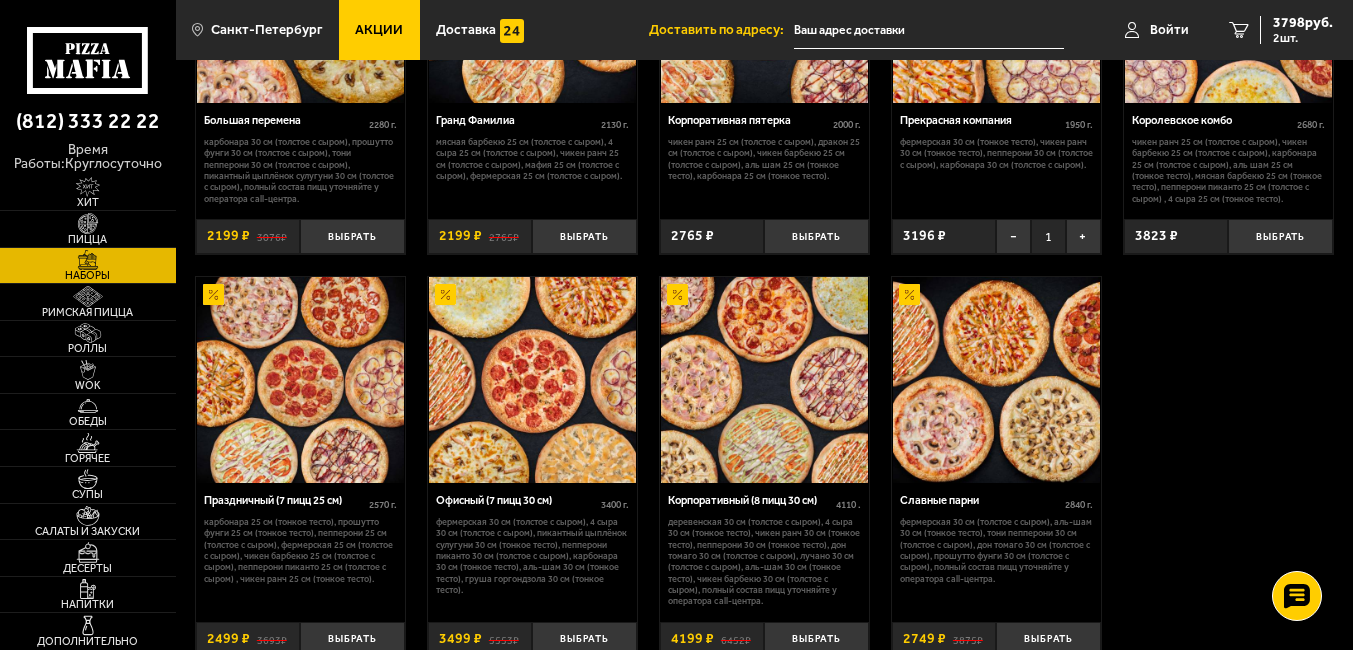 scroll, scrollTop: 2100, scrollLeft: 0, axis: vertical 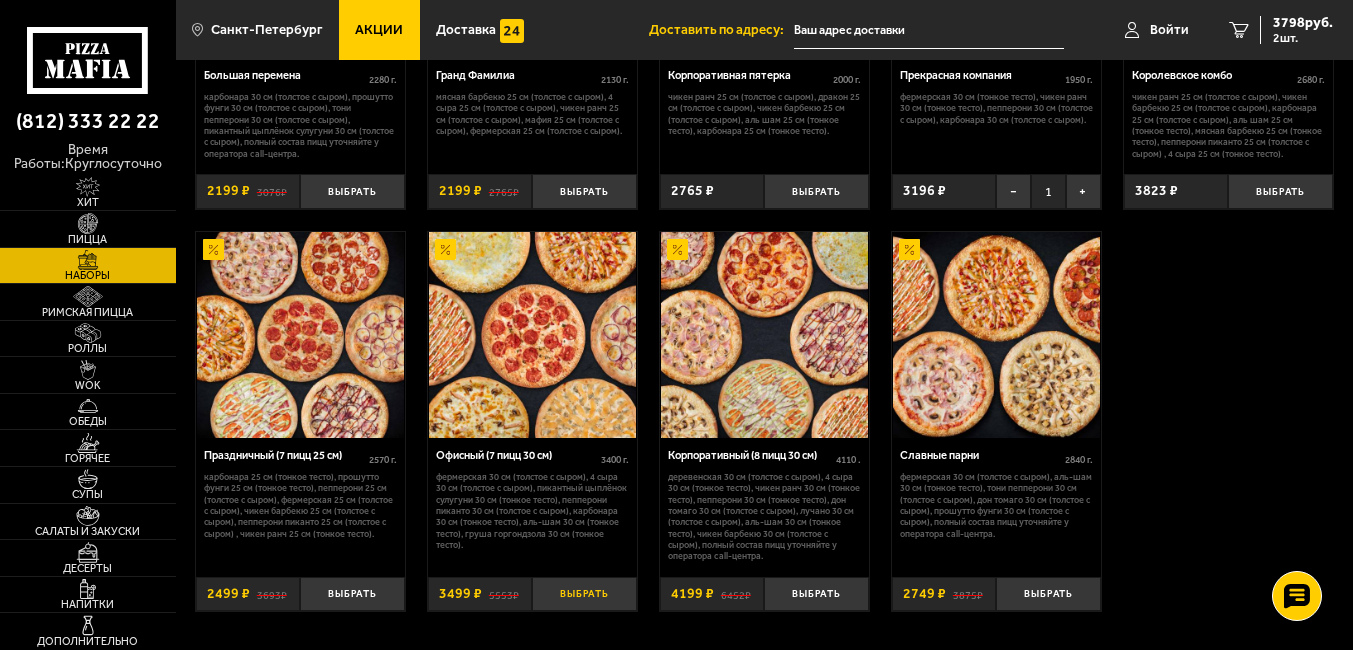 click on "Выбрать" at bounding box center [584, 594] 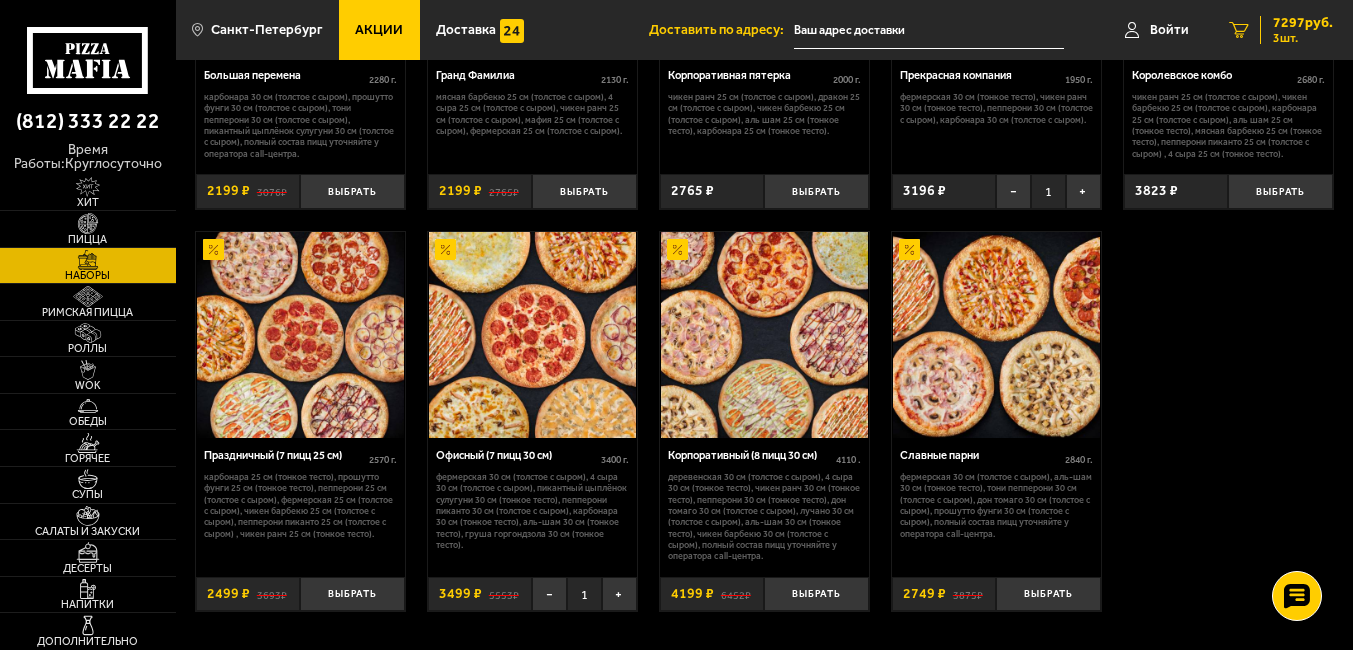 click on "7297  руб." at bounding box center [1303, 23] 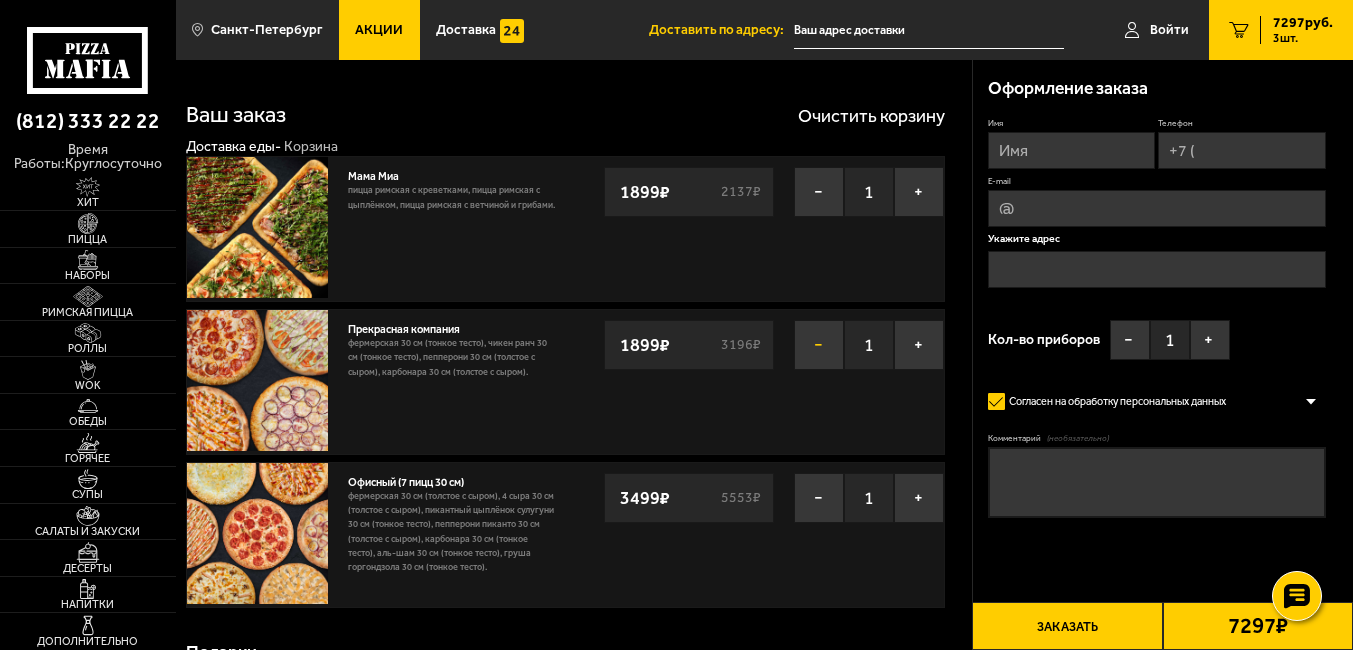 click on "−" at bounding box center [819, 345] 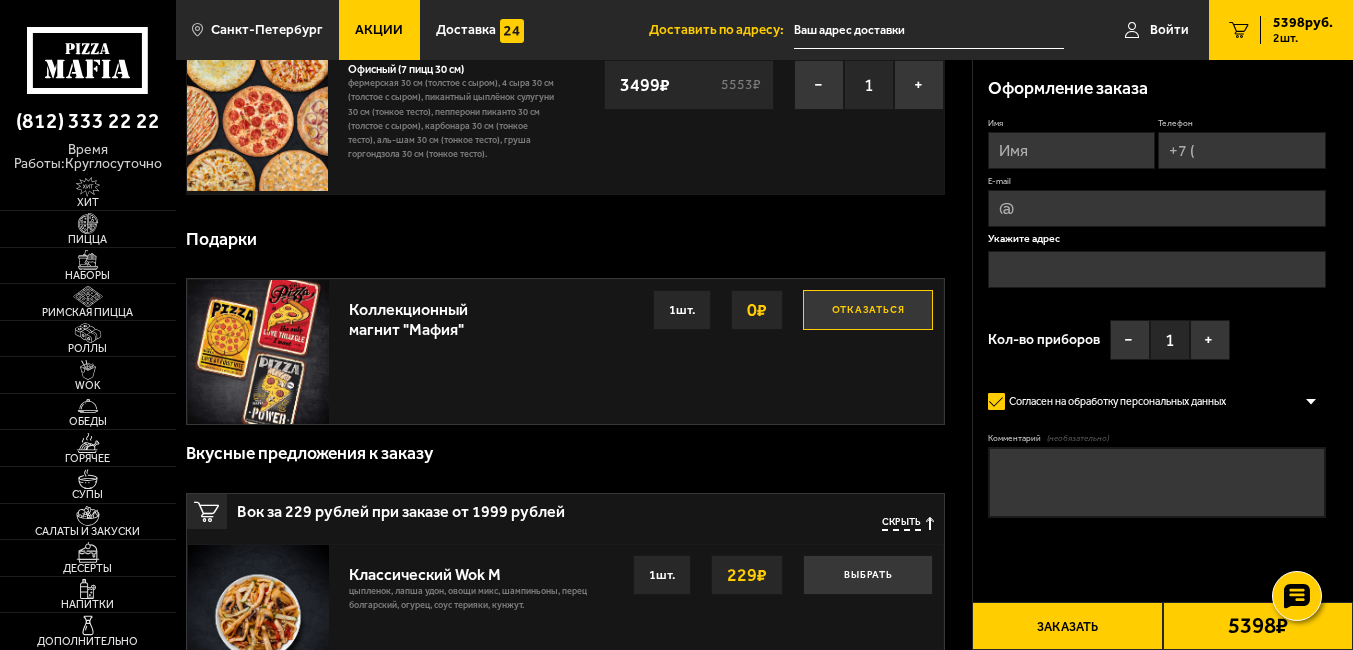 scroll, scrollTop: 252, scrollLeft: 0, axis: vertical 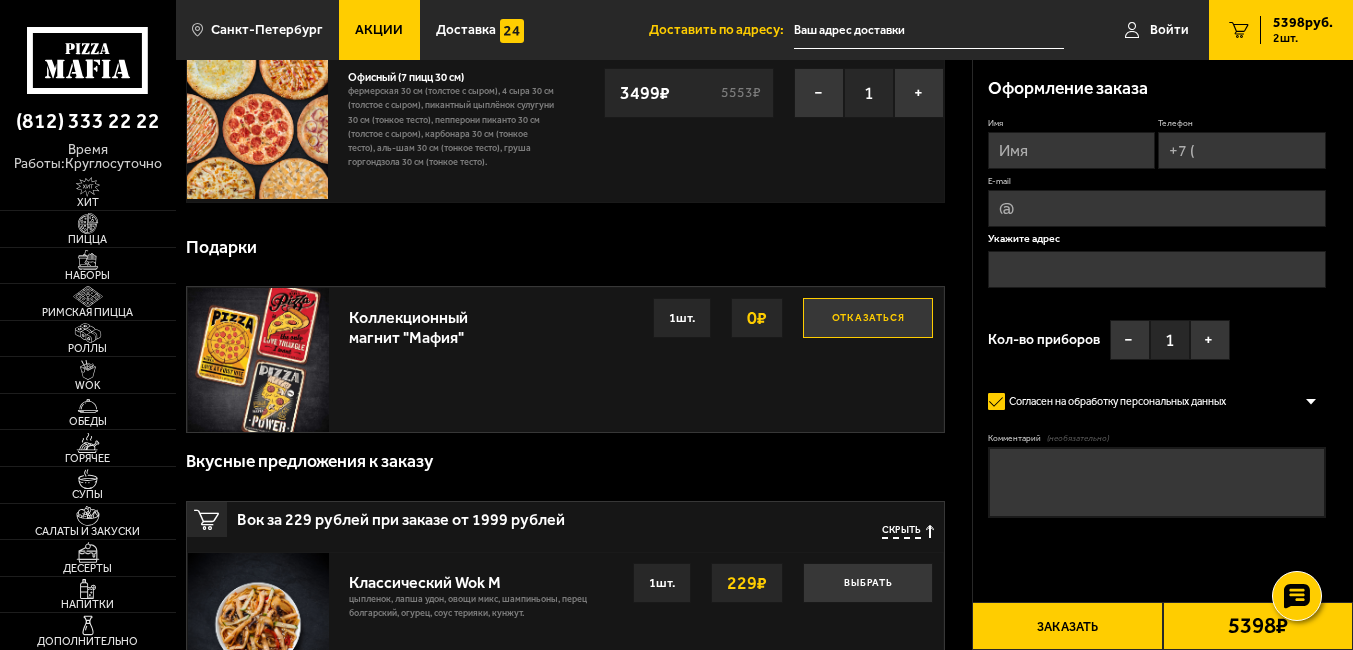 click on "Скрыть" at bounding box center [901, 532] 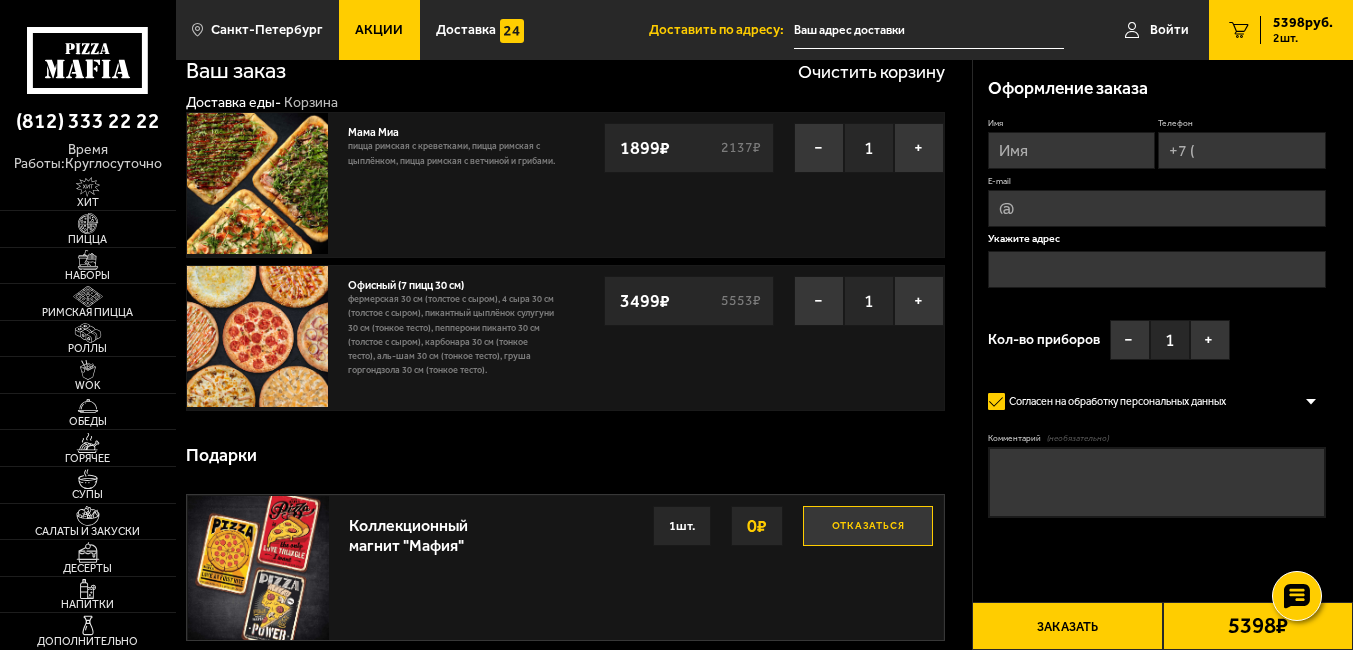 scroll, scrollTop: 0, scrollLeft: 0, axis: both 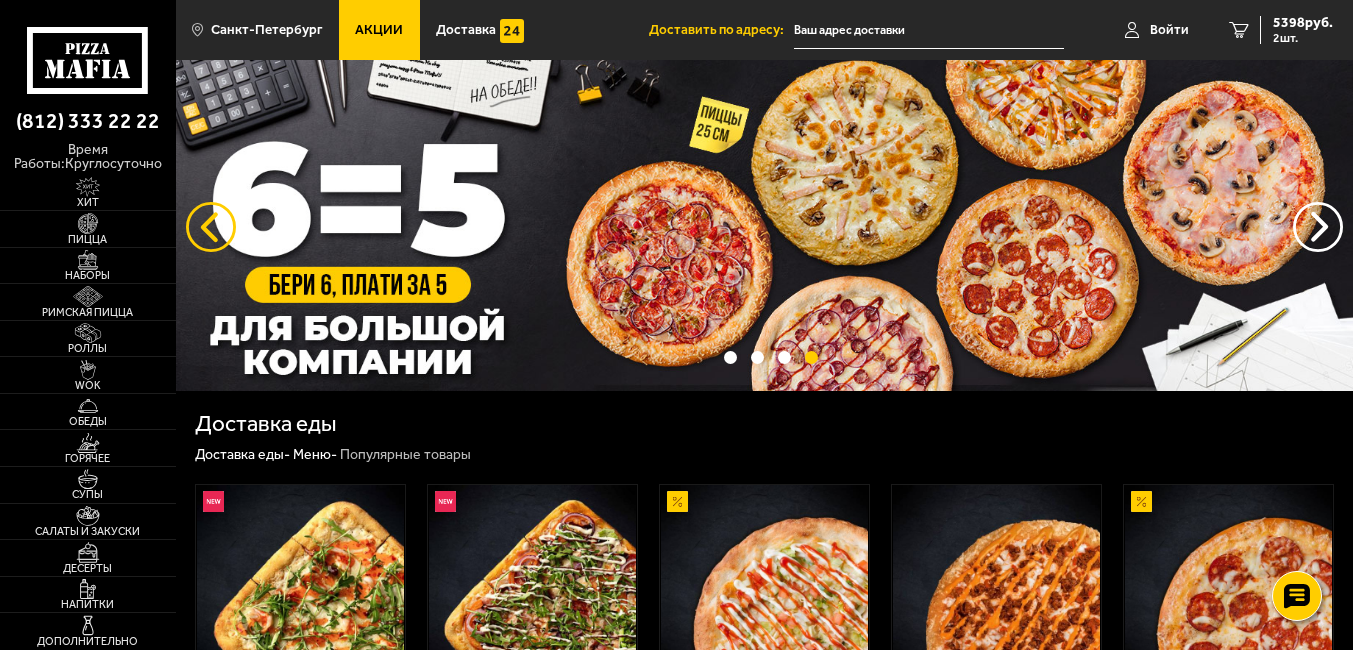 click at bounding box center (211, 227) 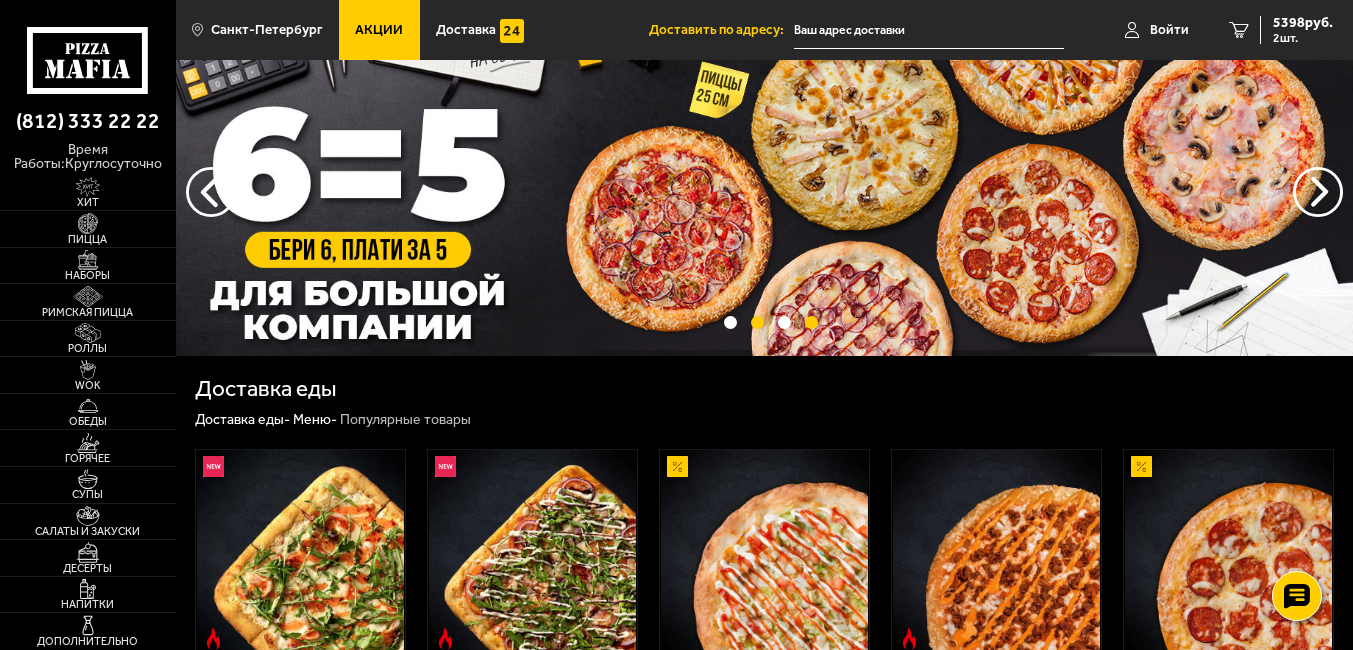 scroll, scrollTop: 0, scrollLeft: 0, axis: both 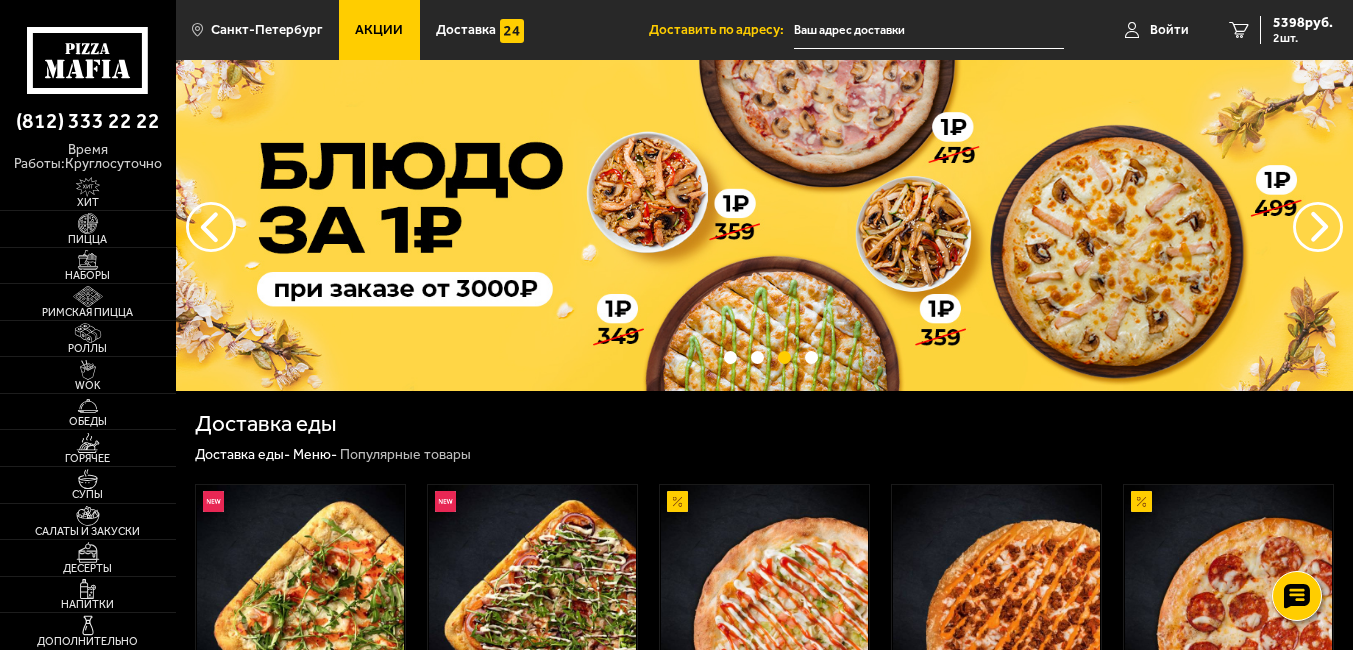 click at bounding box center [764, 225] 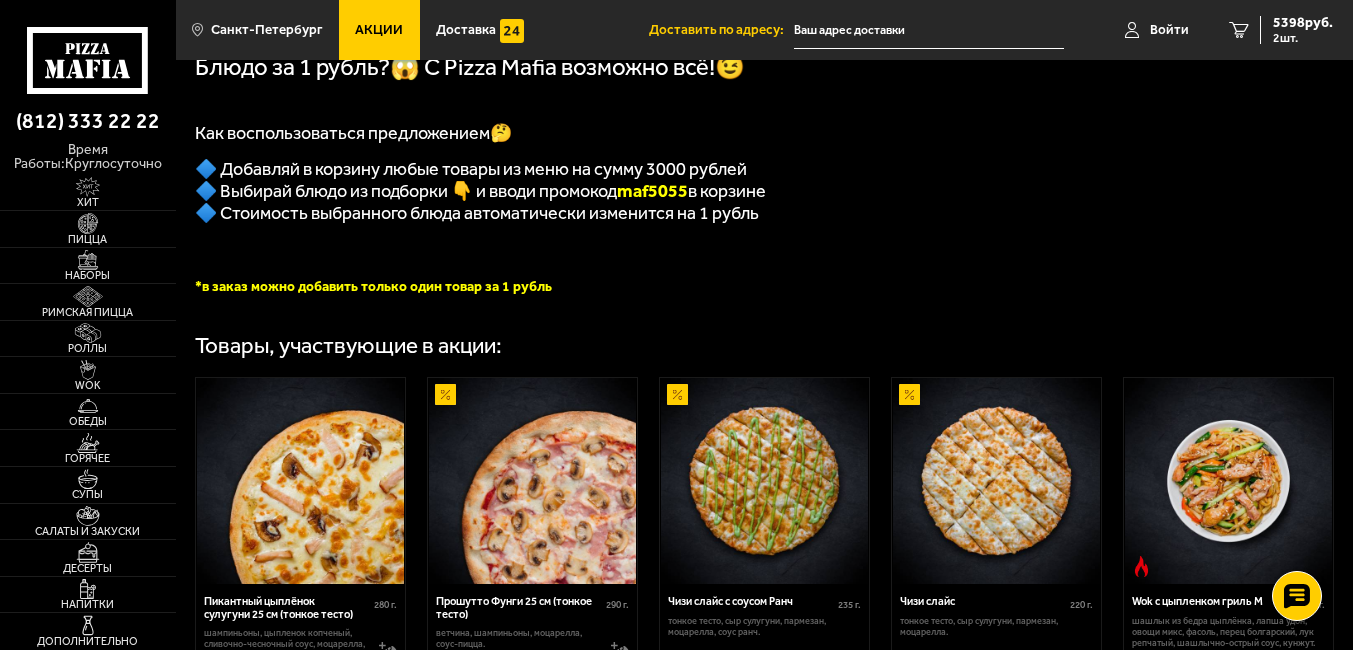 scroll, scrollTop: 0, scrollLeft: 0, axis: both 